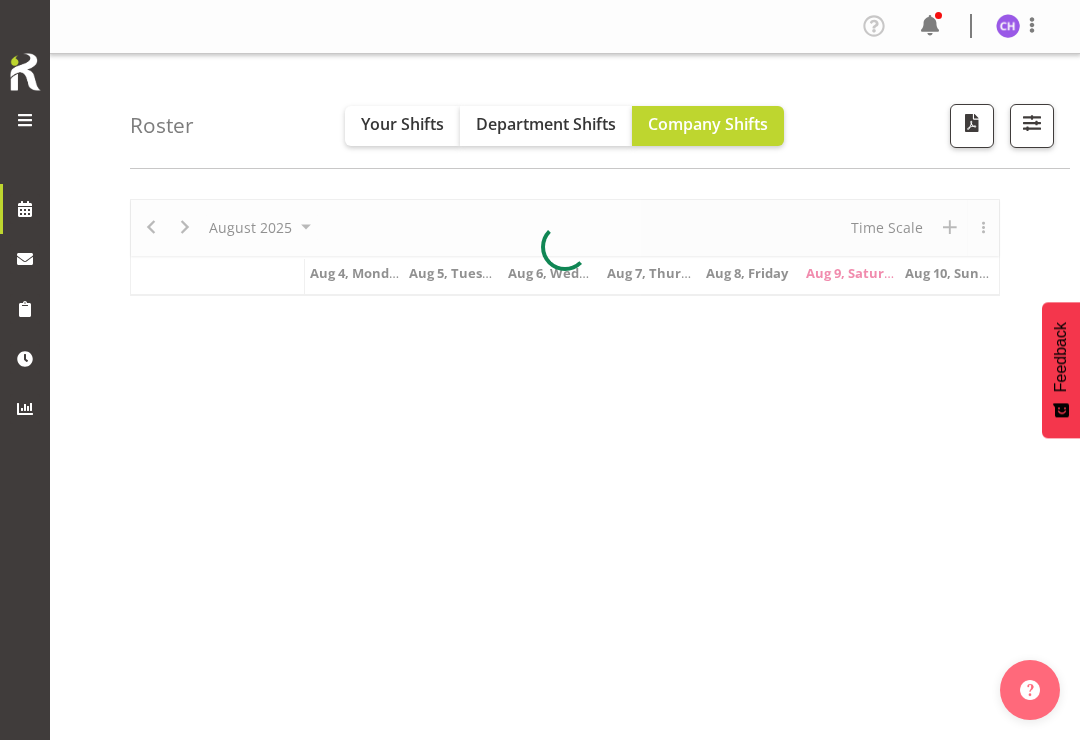 scroll, scrollTop: 0, scrollLeft: 0, axis: both 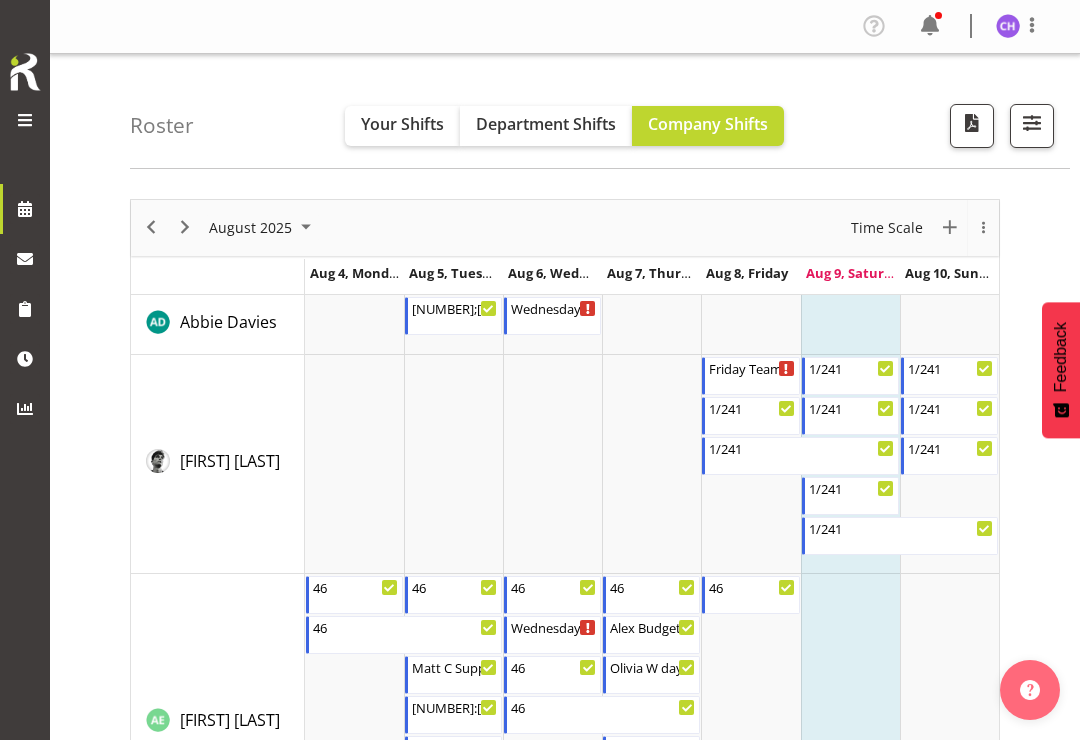 click at bounding box center [1032, 126] 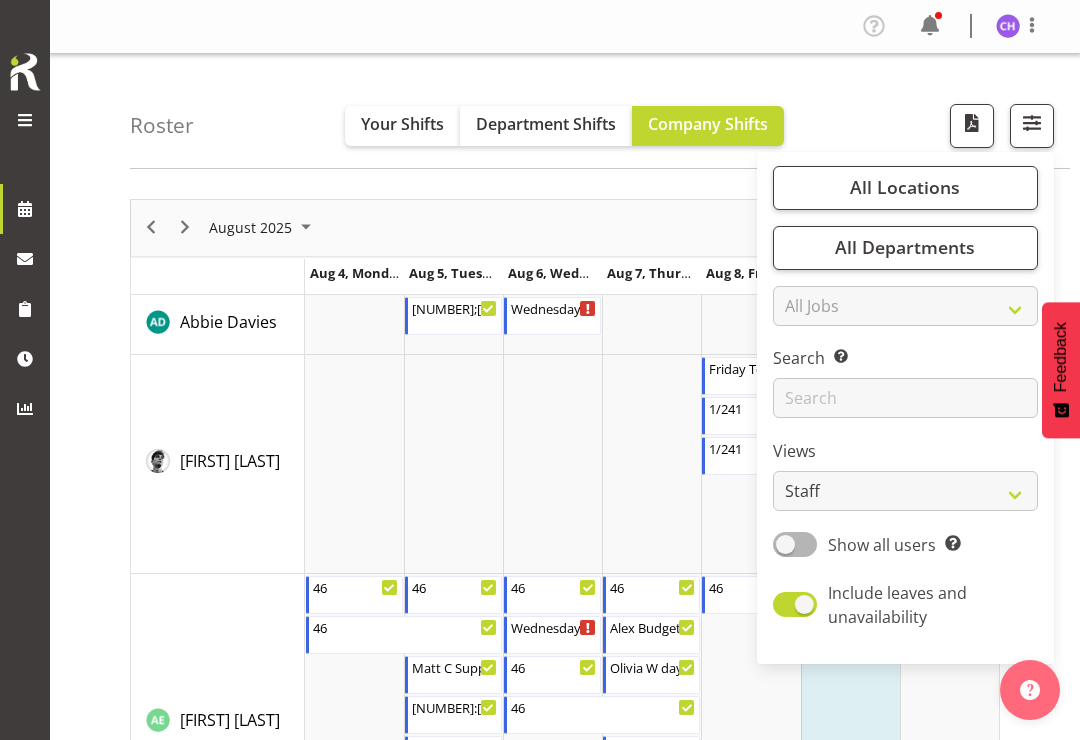 click on "All Locations" at bounding box center [905, 188] 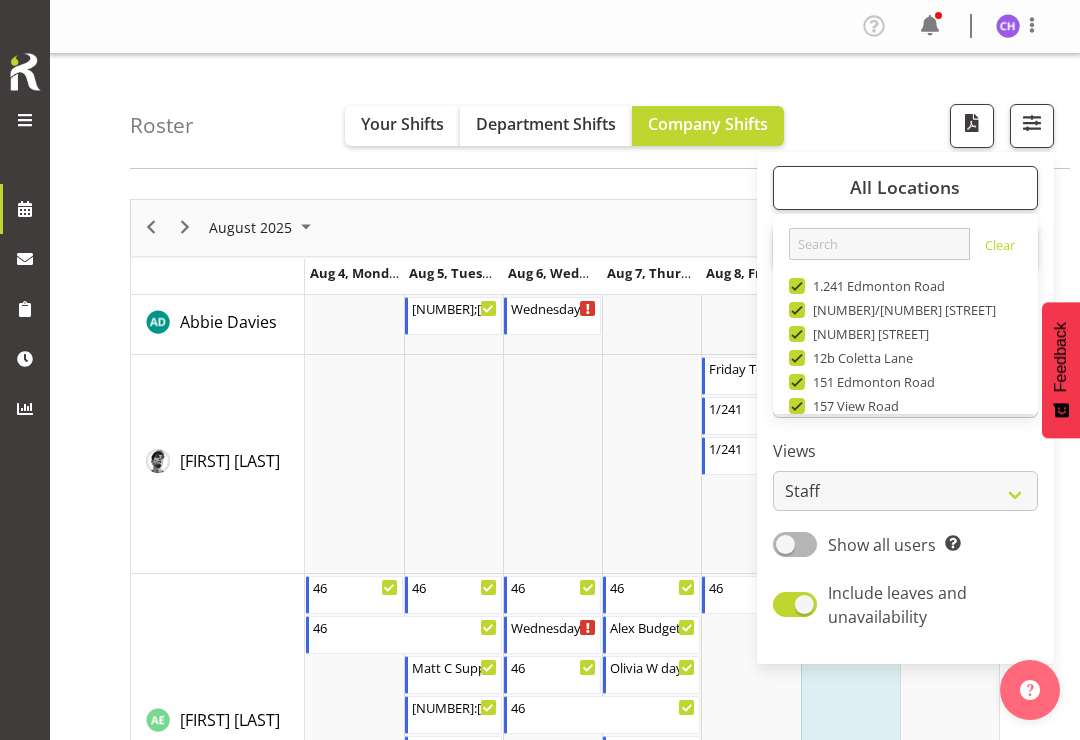 click on "Clear" at bounding box center (1000, 248) 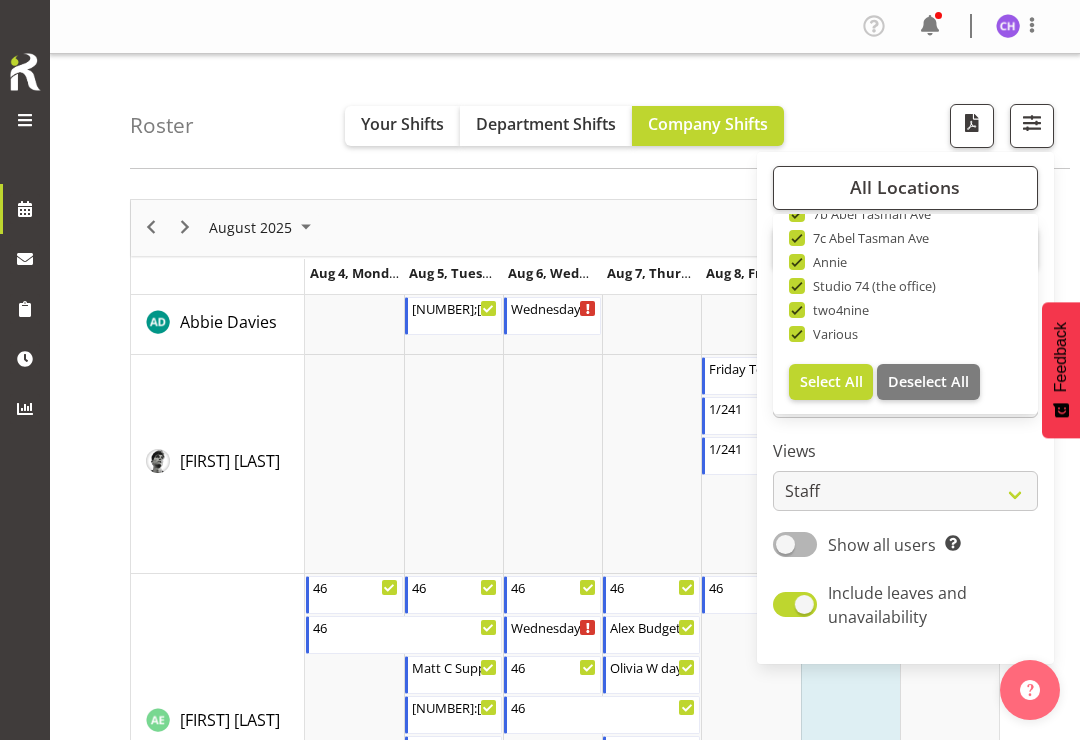 scroll, scrollTop: 672, scrollLeft: 0, axis: vertical 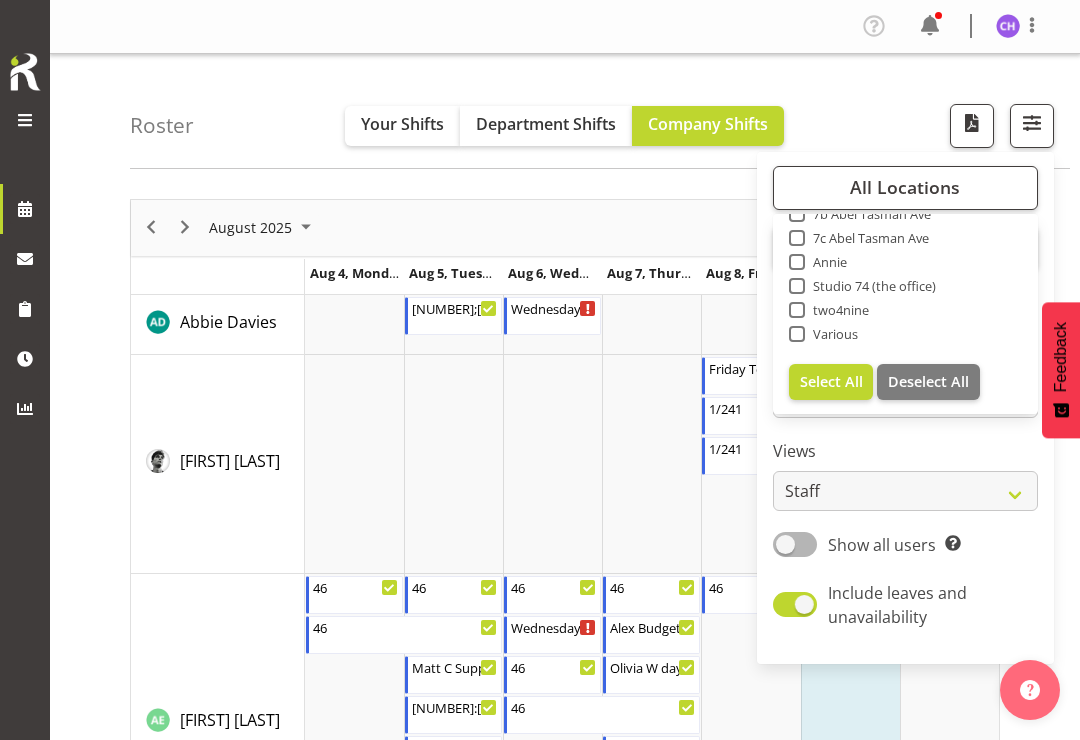 checkbox on "false" 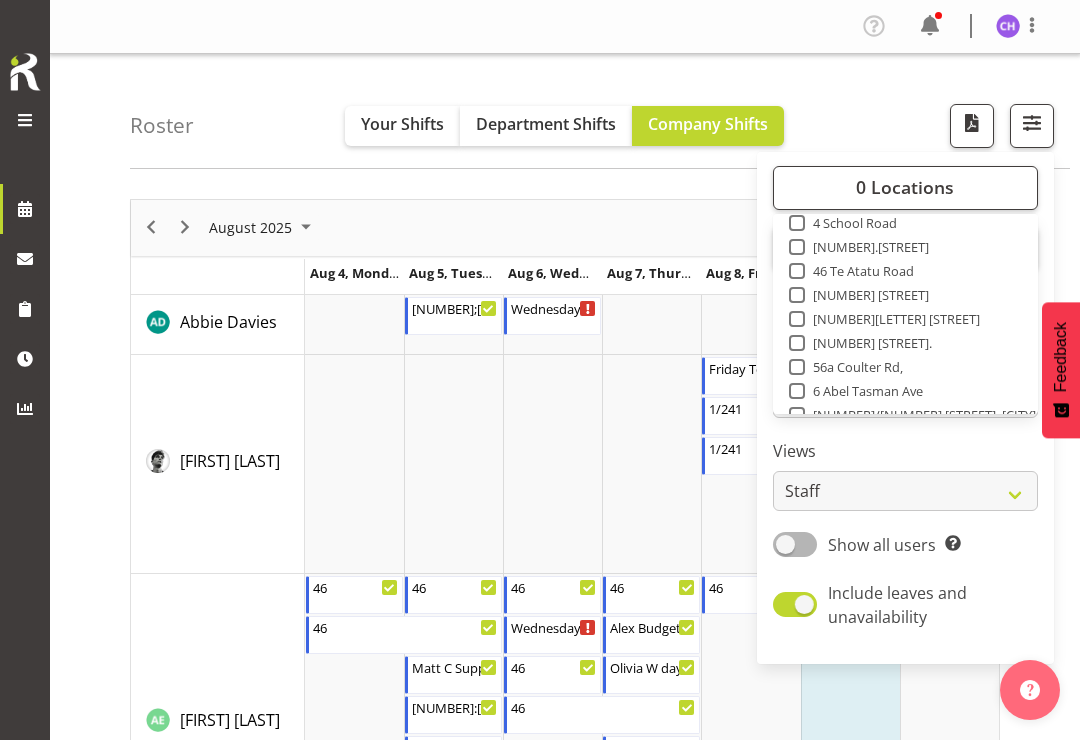 scroll, scrollTop: 392, scrollLeft: 0, axis: vertical 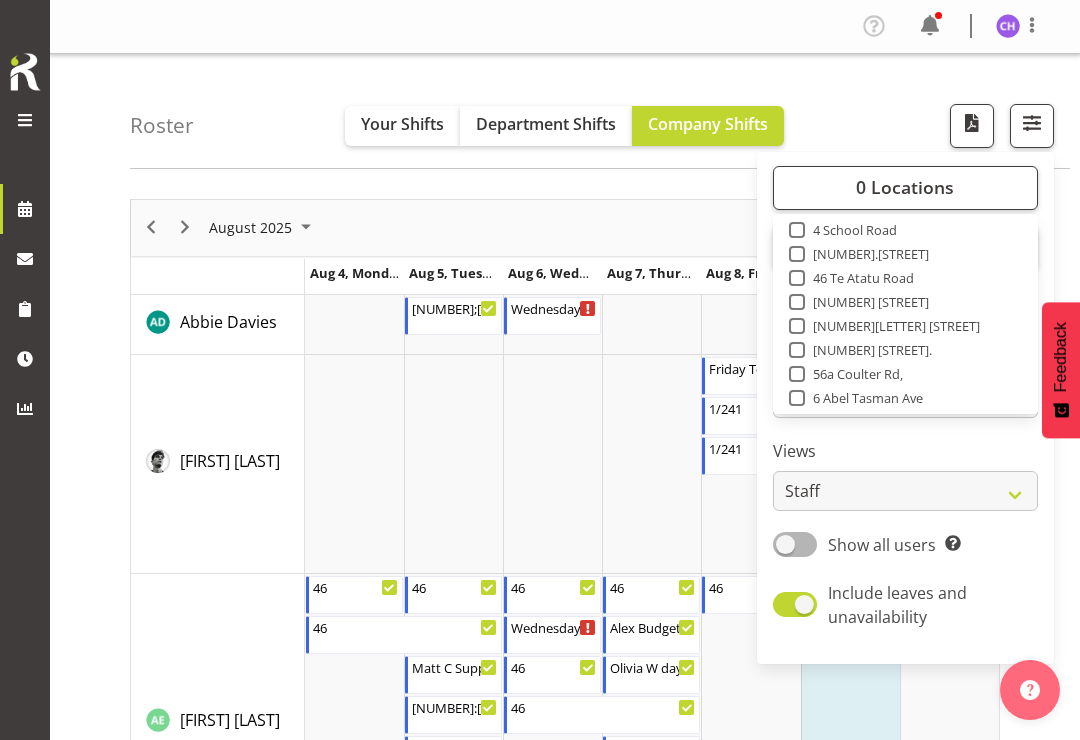 click on "4 School Road" at bounding box center (851, 230) 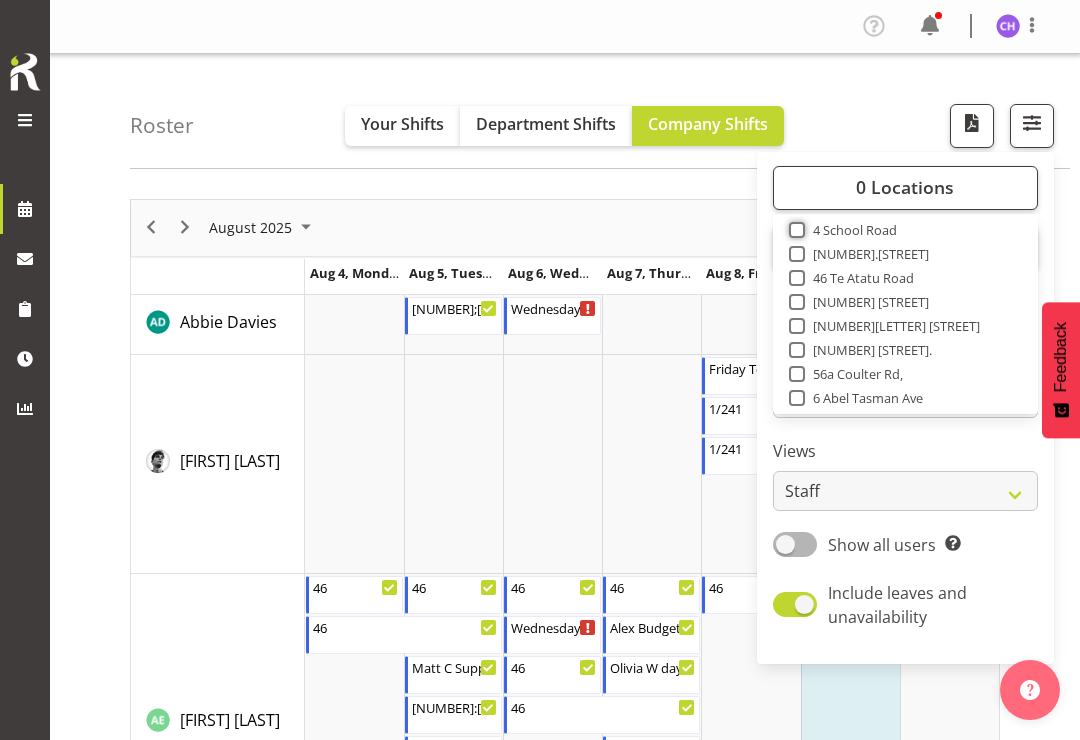 click on "4 School Road" at bounding box center (795, 229) 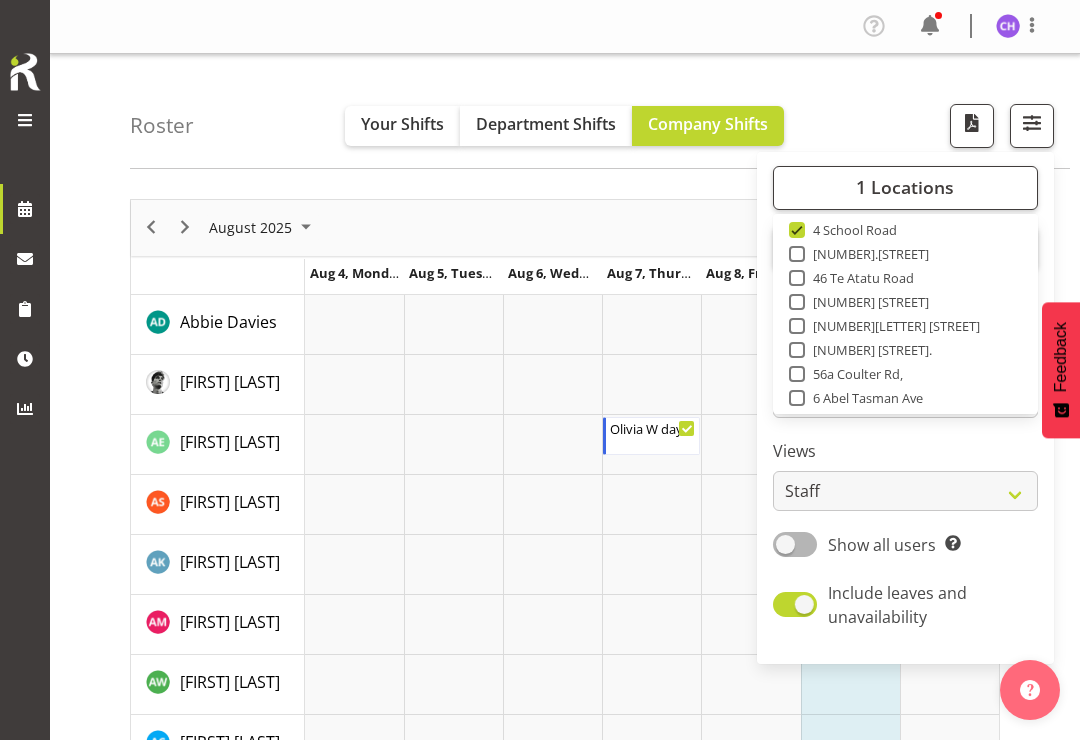 click on "Roster   Your Shifts
Department Shifts
Company Shifts
[NUMBER] Locations
Clear
[NUMBER].[STREET]
[NUMBER]/[NUMBER] [STREET]
[NUMBER] [STREET]
[NUMBER][LETTER] [STREET]
[NUMBER] [STREET]
[NUMBER] [STREET]
[NUMBER][LETTER] [STREET]
Clear" at bounding box center [600, 111] 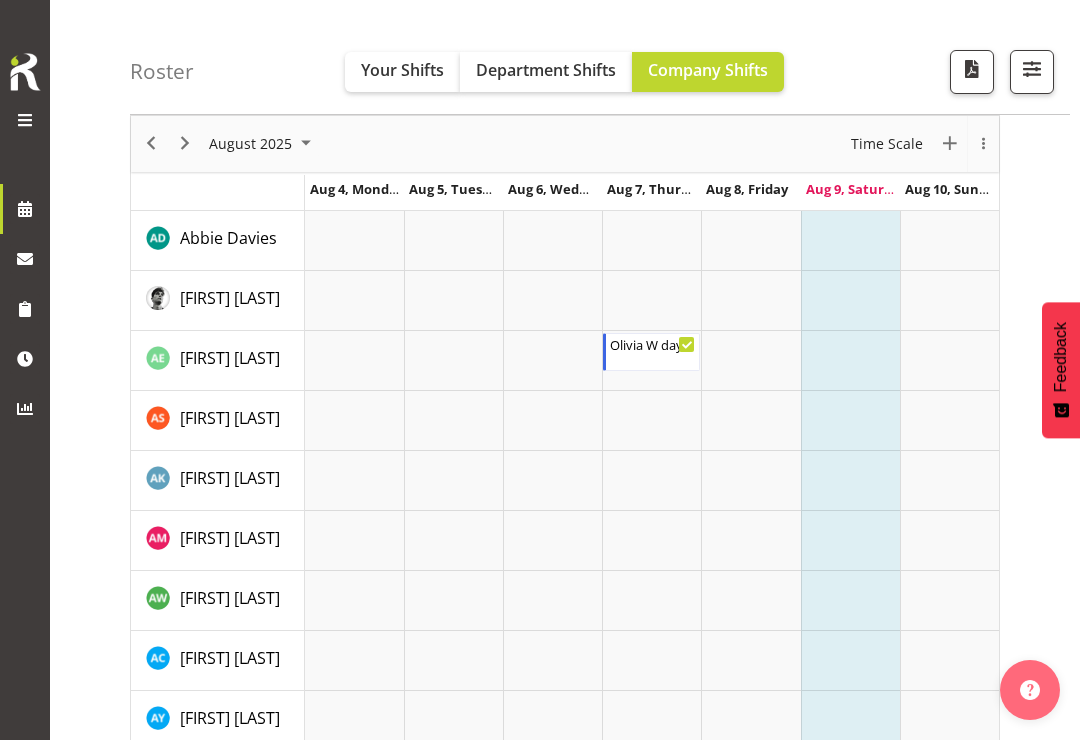 scroll, scrollTop: 0, scrollLeft: 0, axis: both 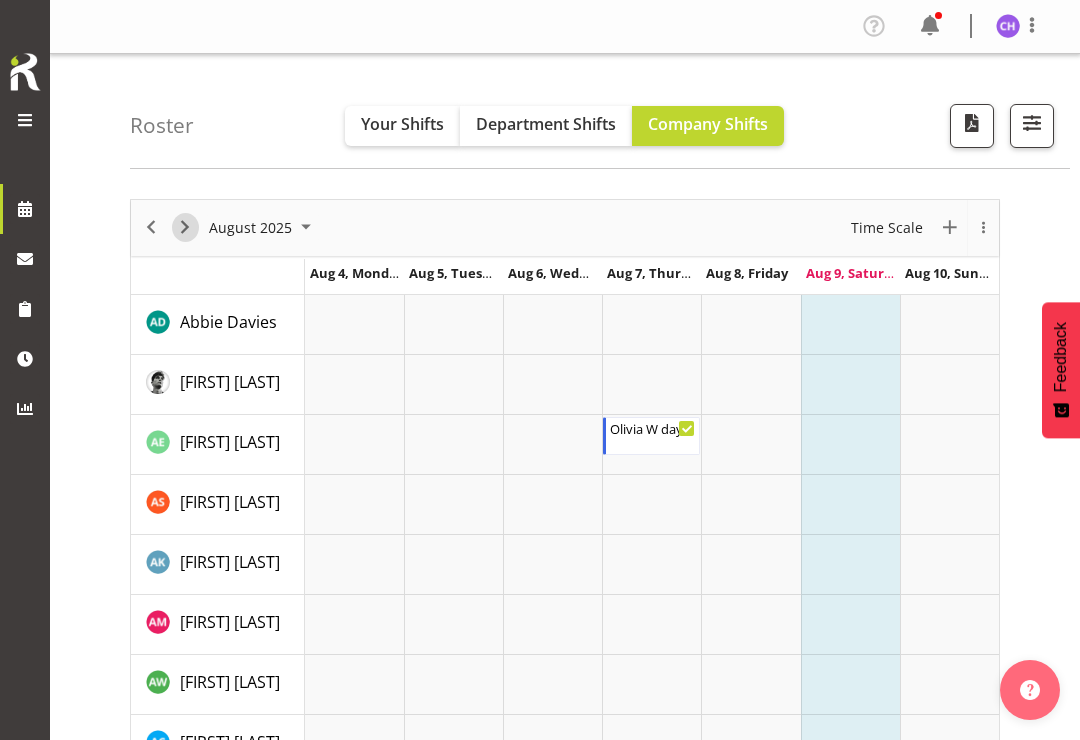 click at bounding box center (185, 227) 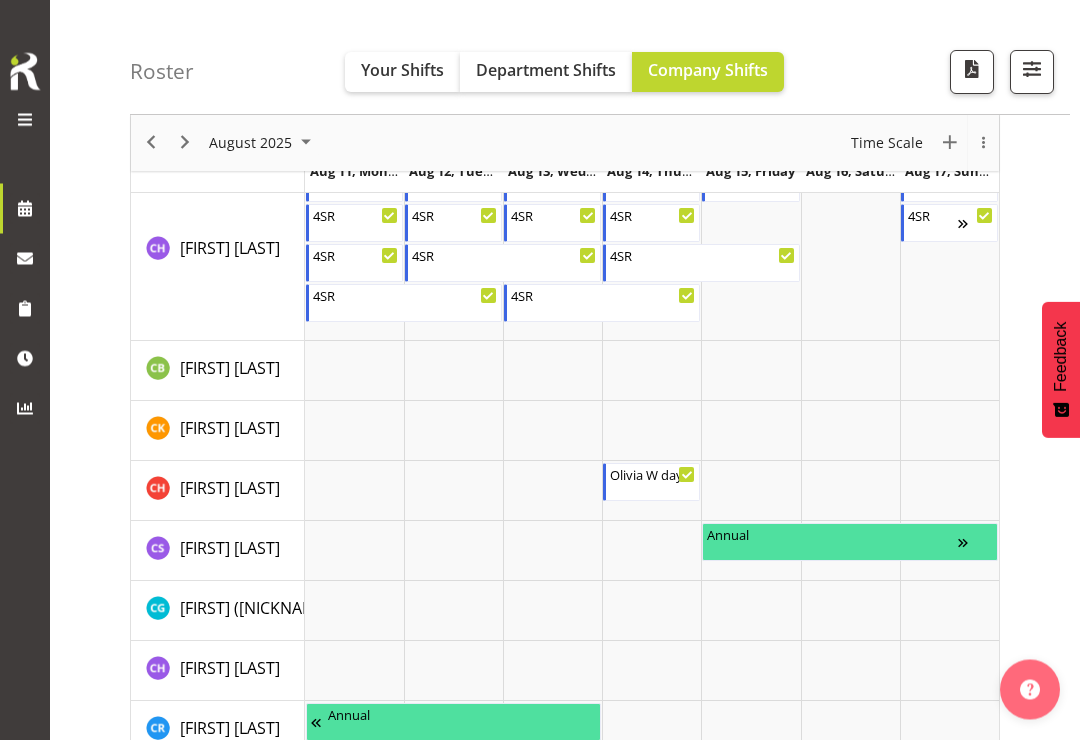 scroll, scrollTop: 1080, scrollLeft: 0, axis: vertical 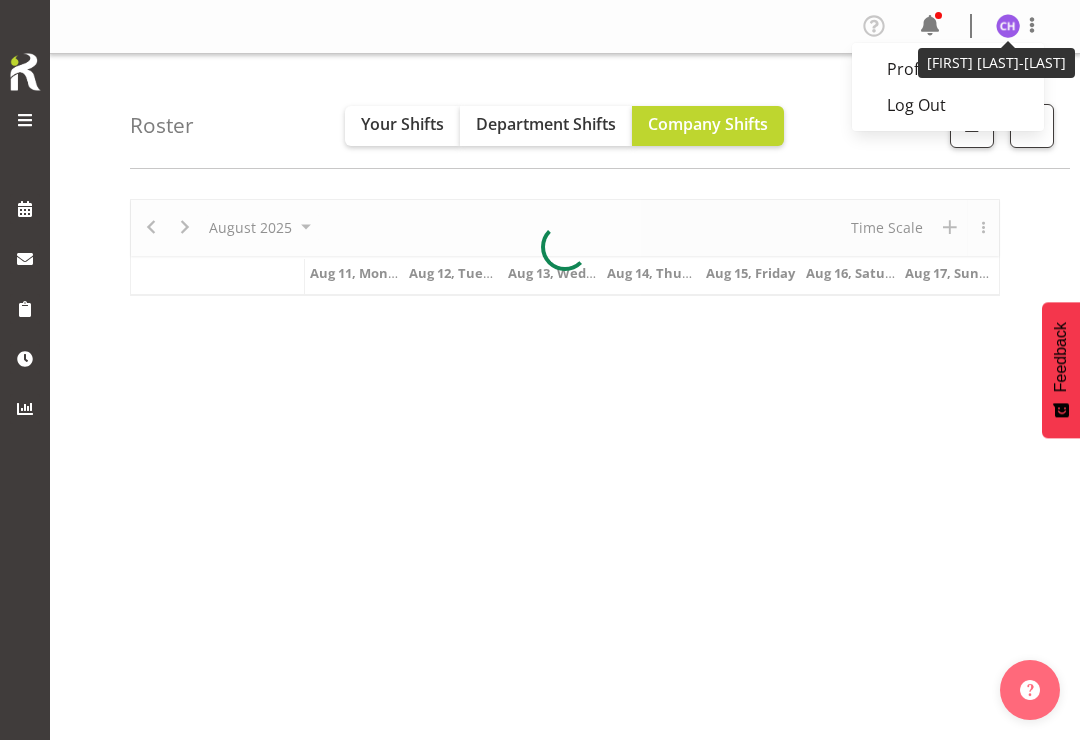 click on "Roster   Your Shifts
Department Shifts
Company Shifts
1 Locations
Clear
1.241 [STREET]
1/23 [STREET]
102 [STREET]
12b [STREET]
151 [STREET]
157 [STREET]
157A [STREET]
Clear" at bounding box center (600, 111) 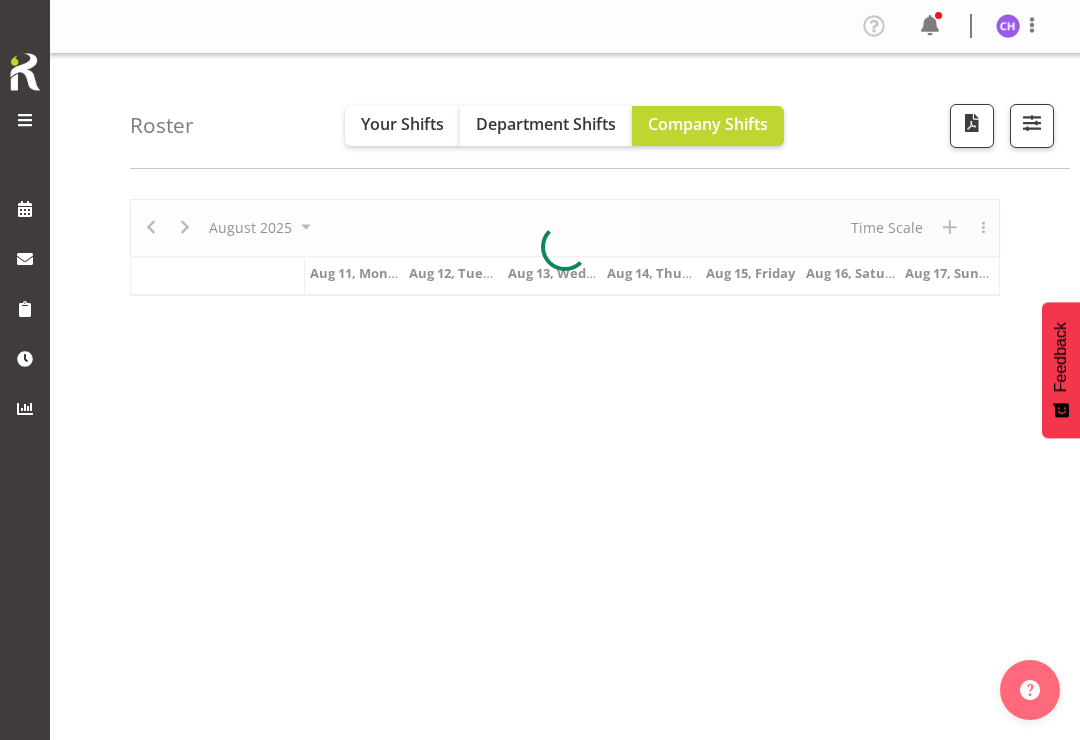 click on "Roster   Your Shifts
Department Shifts
Company Shifts
1 Locations
Clear
1.241 [STREET]
1/23 [STREET]
102 [STREET]
12b [STREET]
151 [STREET]
157 [STREET]
157A [STREET]
Clear" at bounding box center [600, 111] 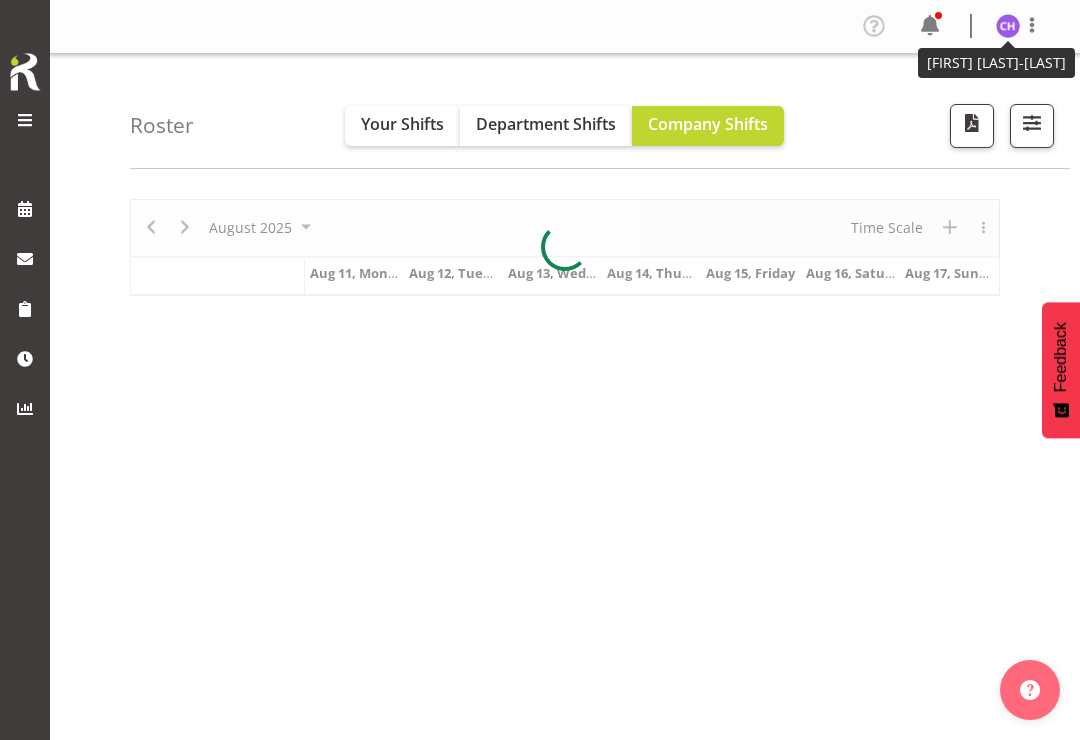 click at bounding box center (1008, 26) 